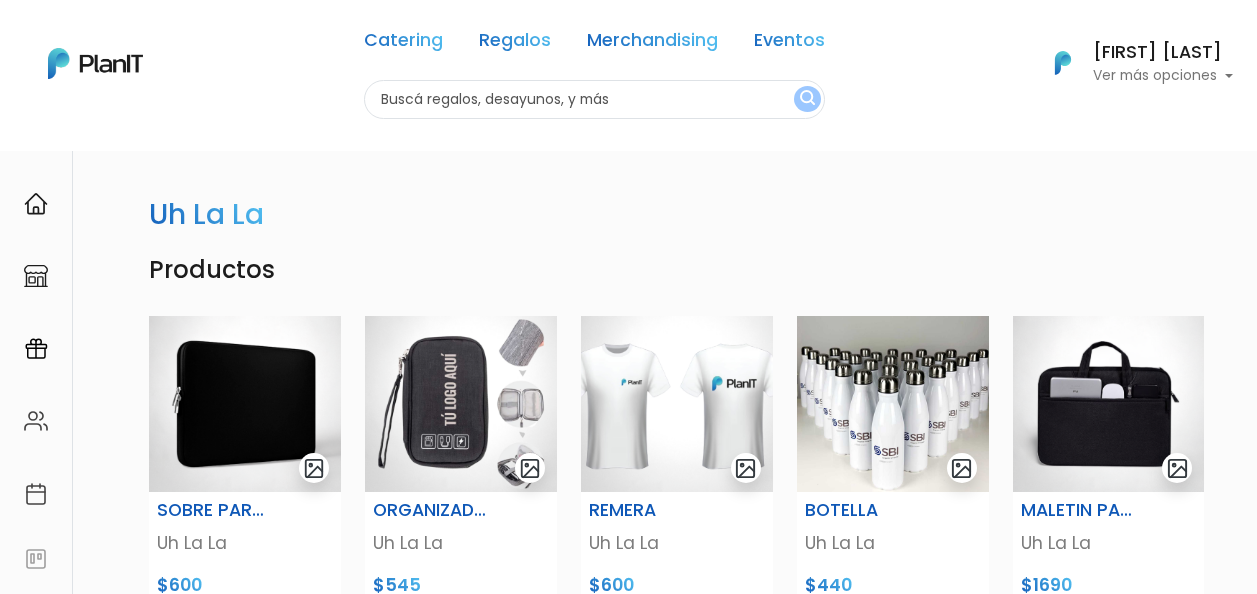 scroll, scrollTop: 0, scrollLeft: 0, axis: both 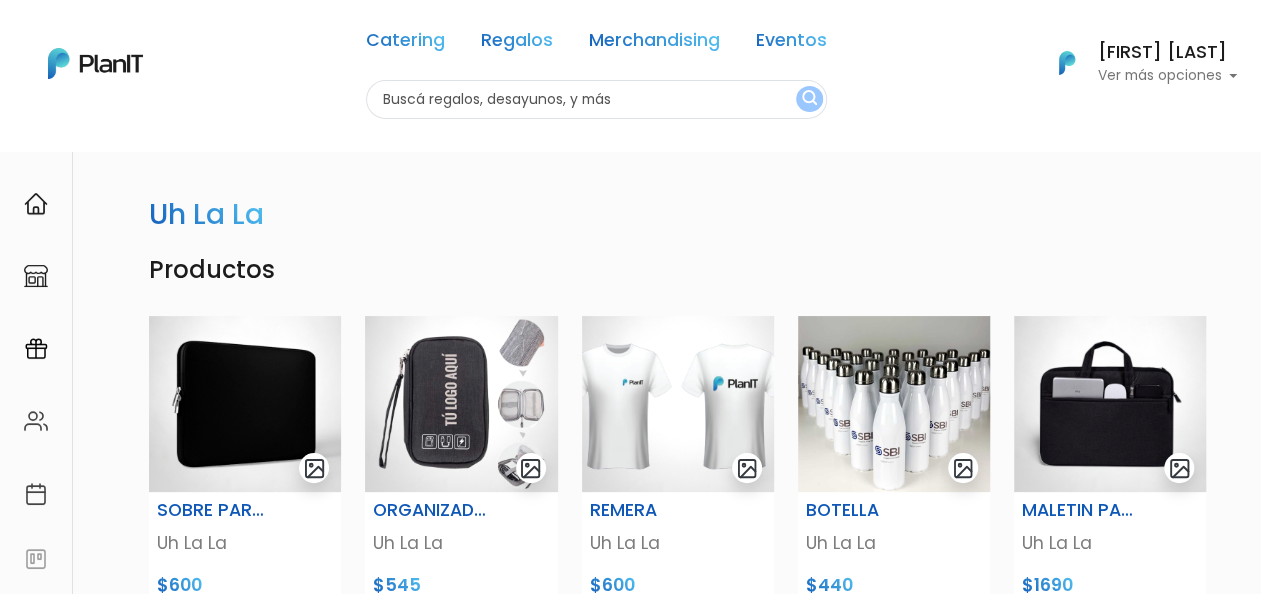 click at bounding box center [596, 99] 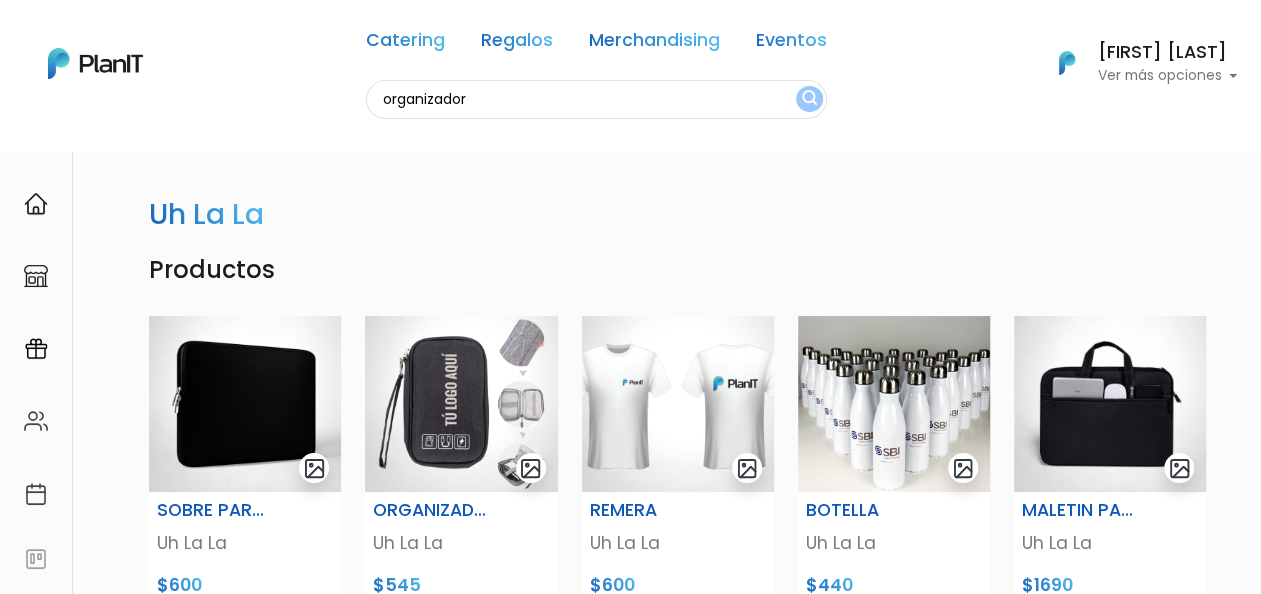 type on "organizador" 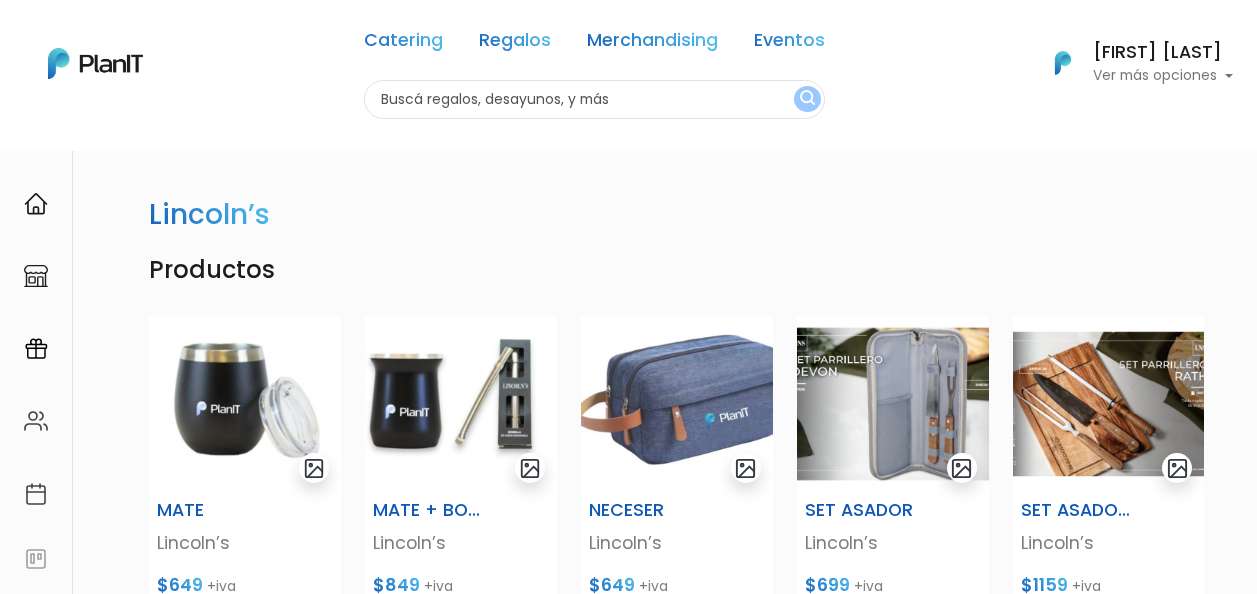 scroll, scrollTop: 0, scrollLeft: 0, axis: both 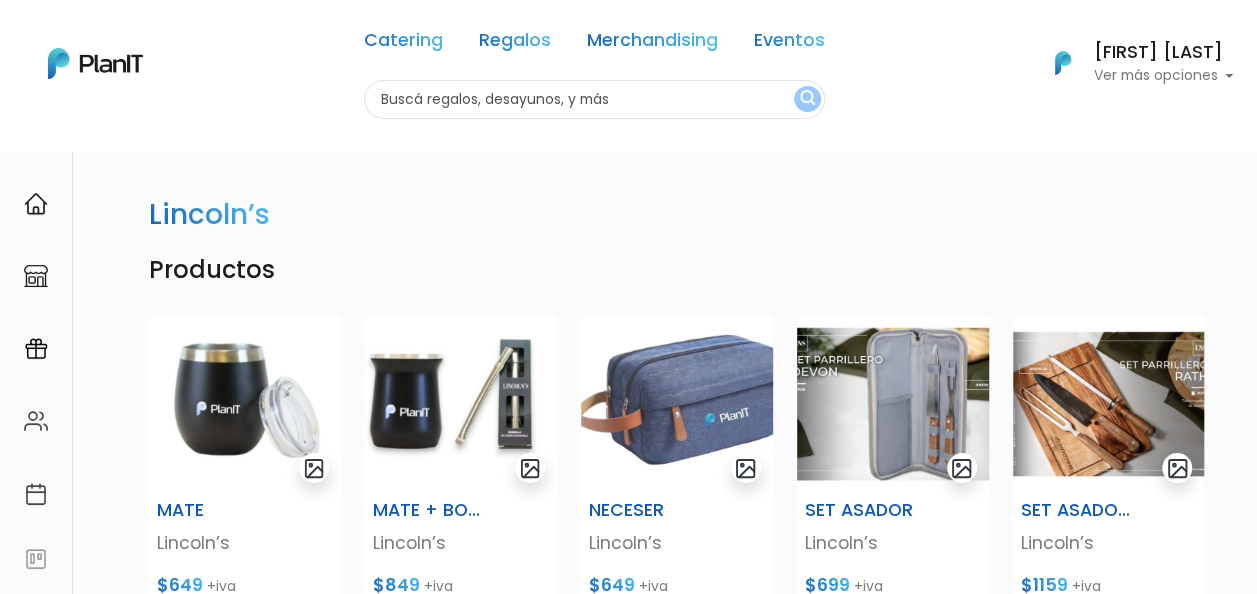 click at bounding box center [594, 99] 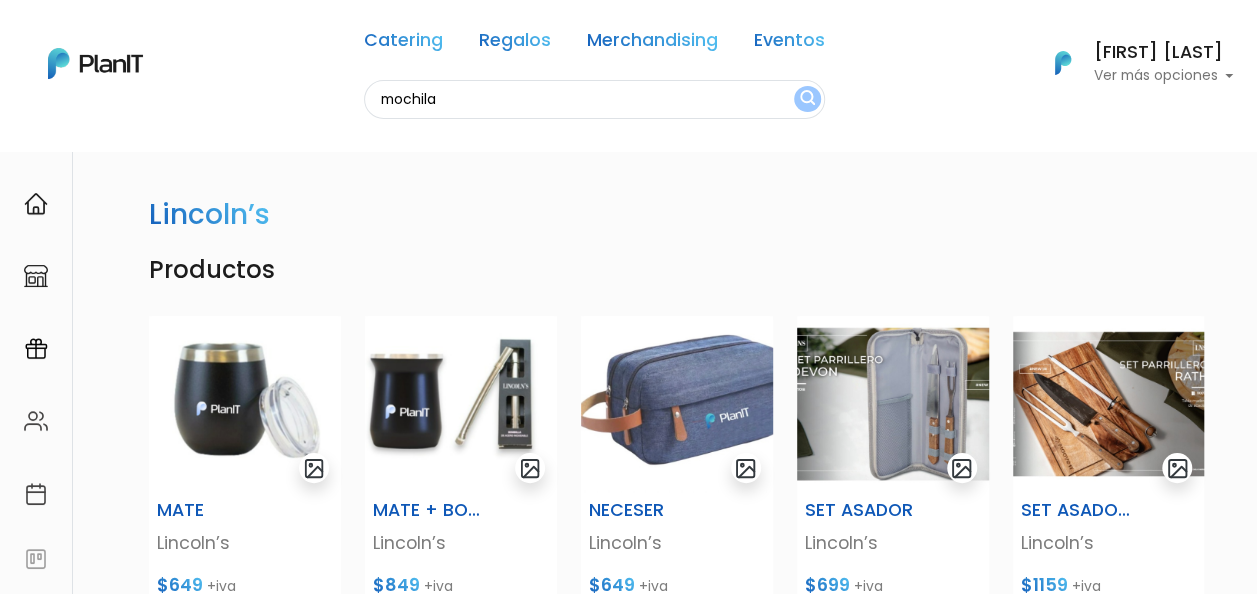 type on "mochila" 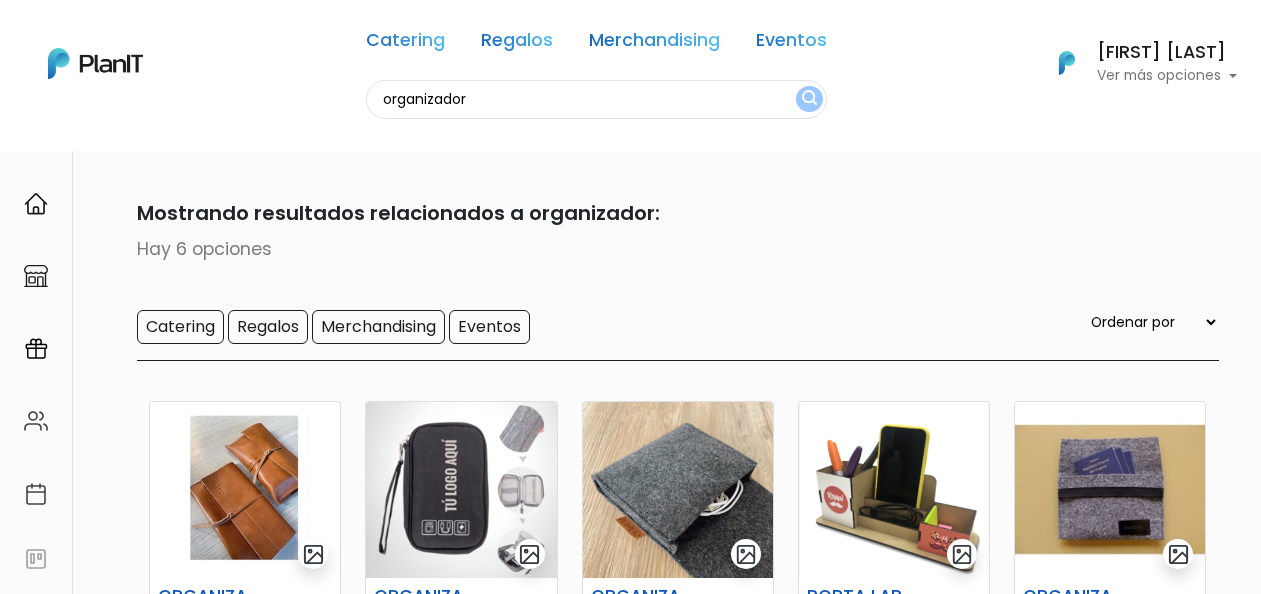 scroll, scrollTop: 0, scrollLeft: 0, axis: both 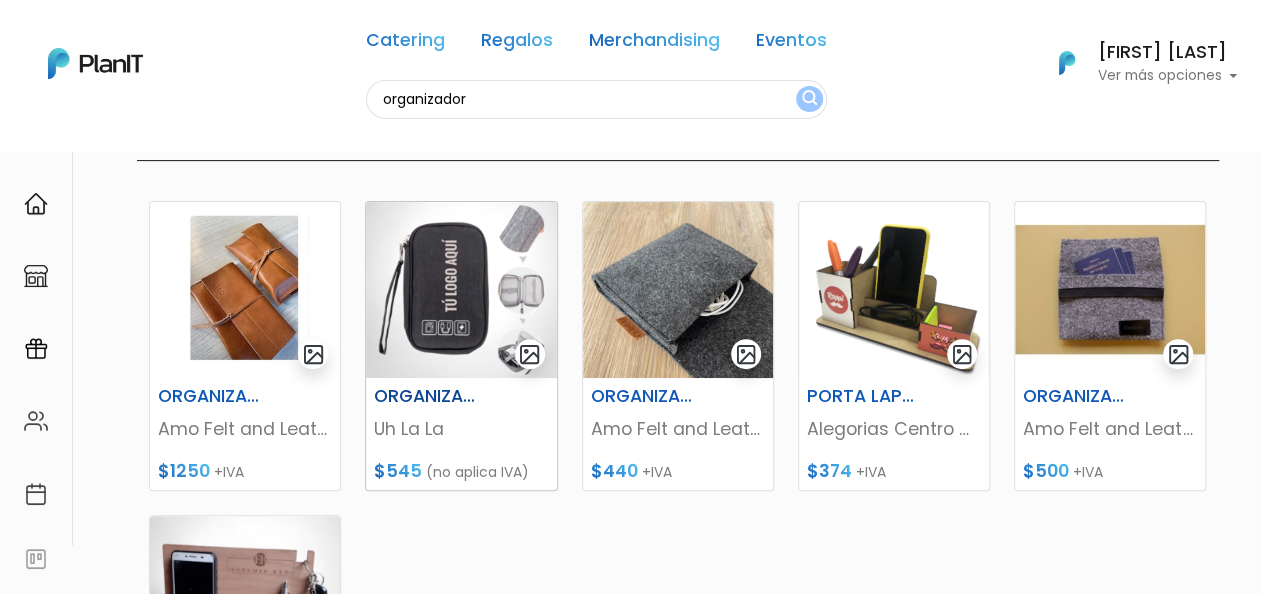 click at bounding box center (461, 290) 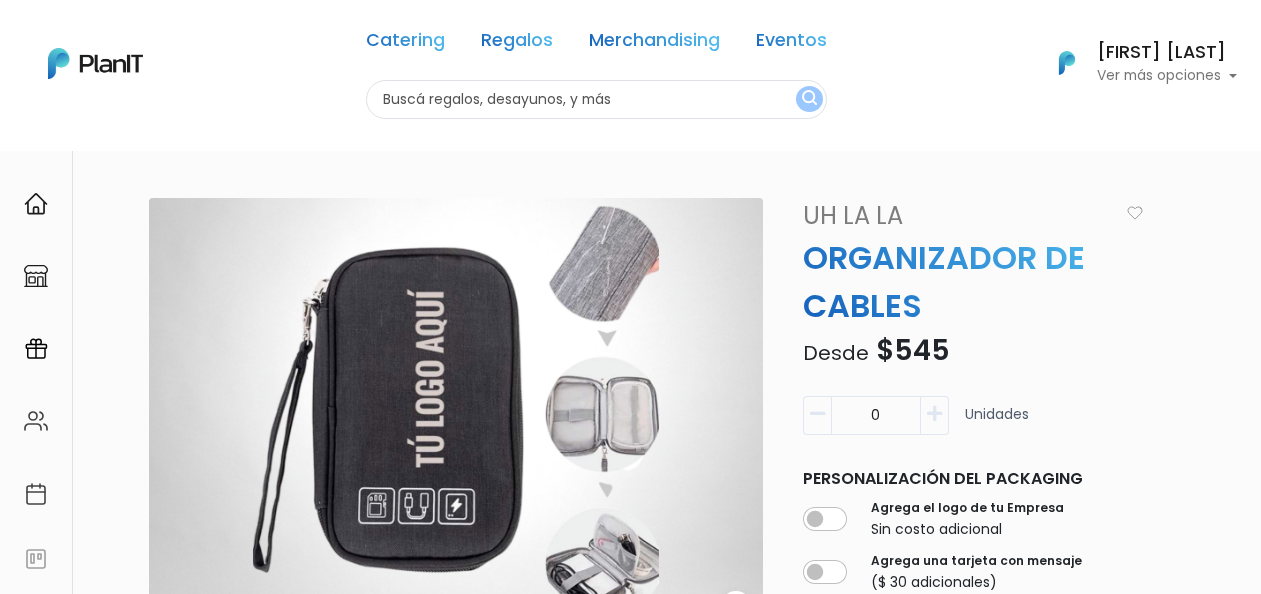 scroll, scrollTop: 0, scrollLeft: 0, axis: both 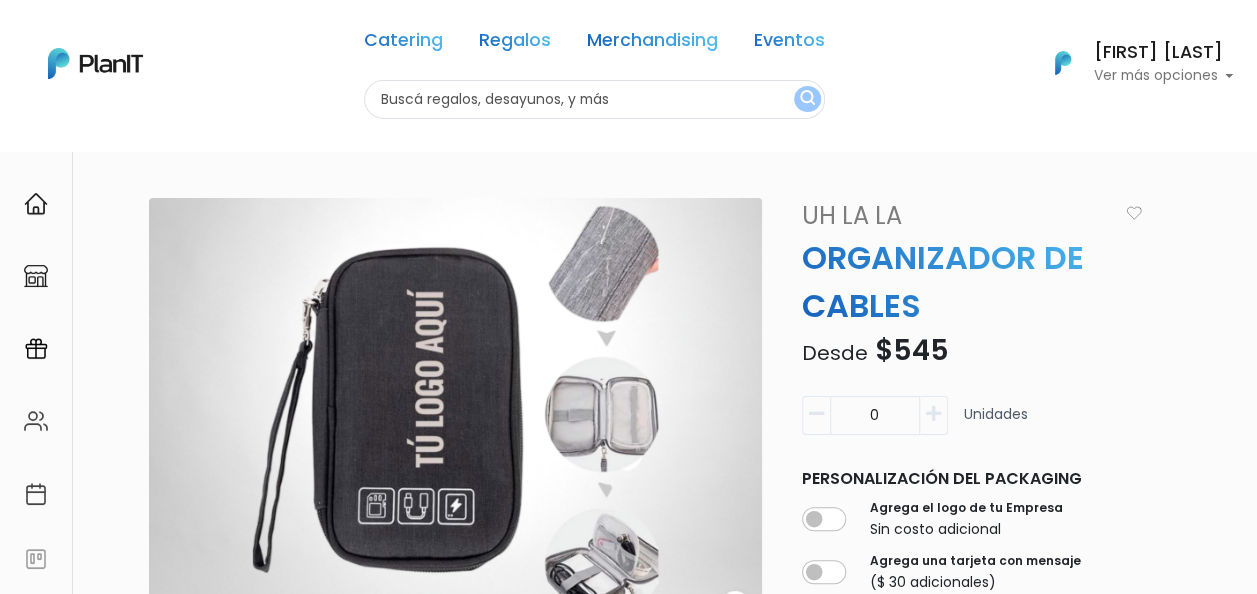 click at bounding box center (594, 99) 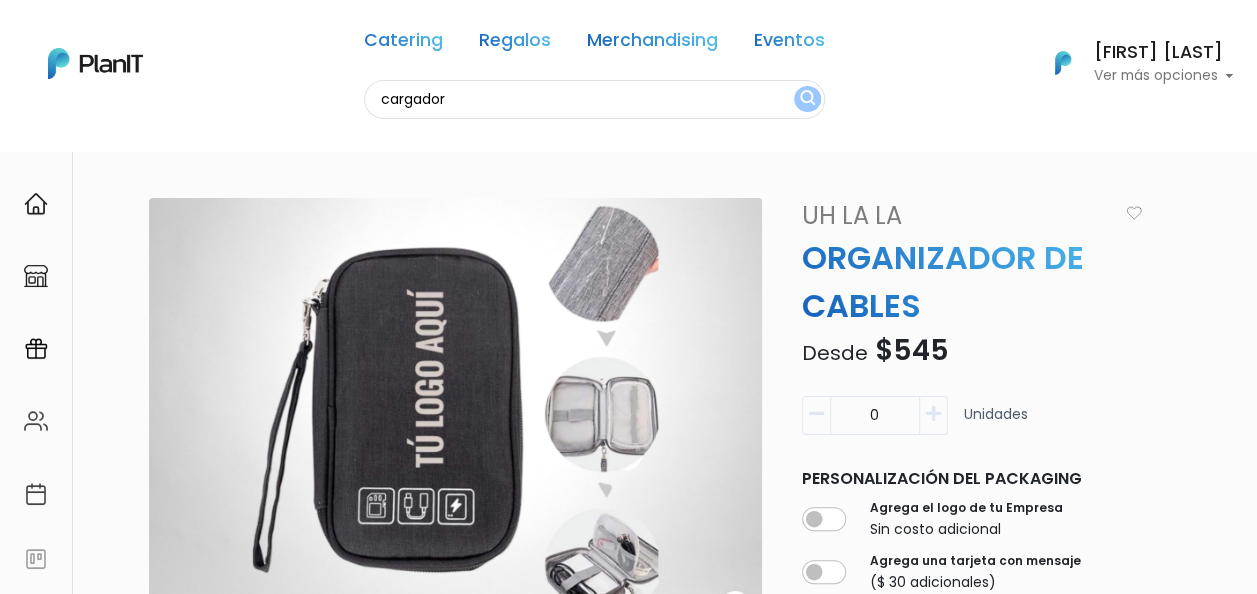 type on "cargador" 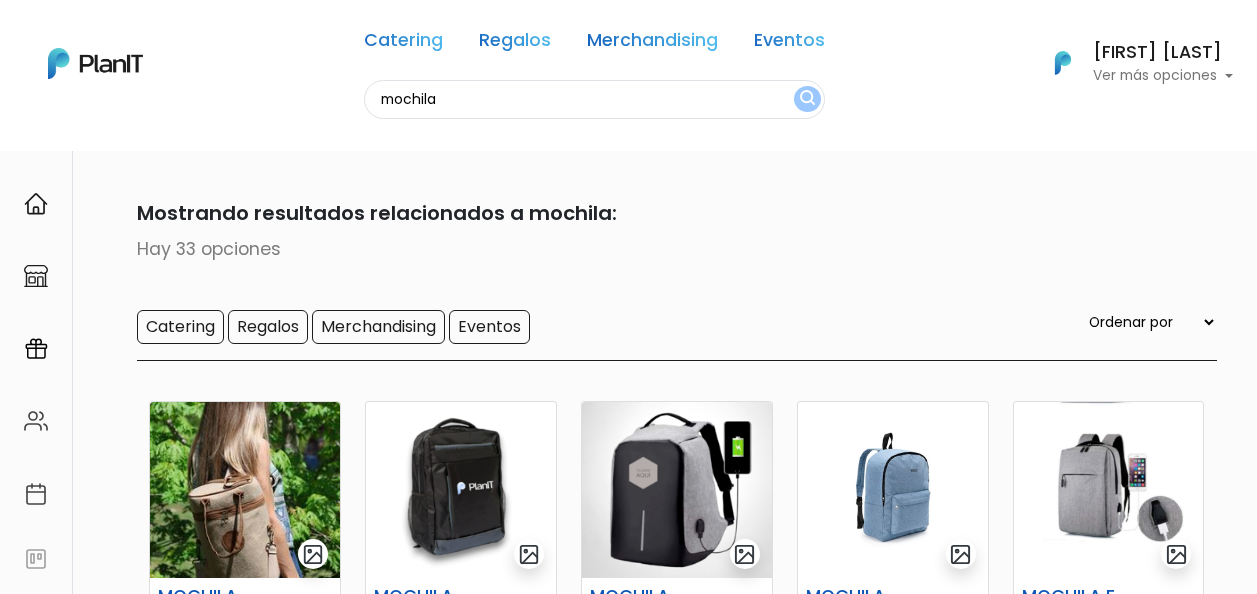 scroll, scrollTop: 0, scrollLeft: 0, axis: both 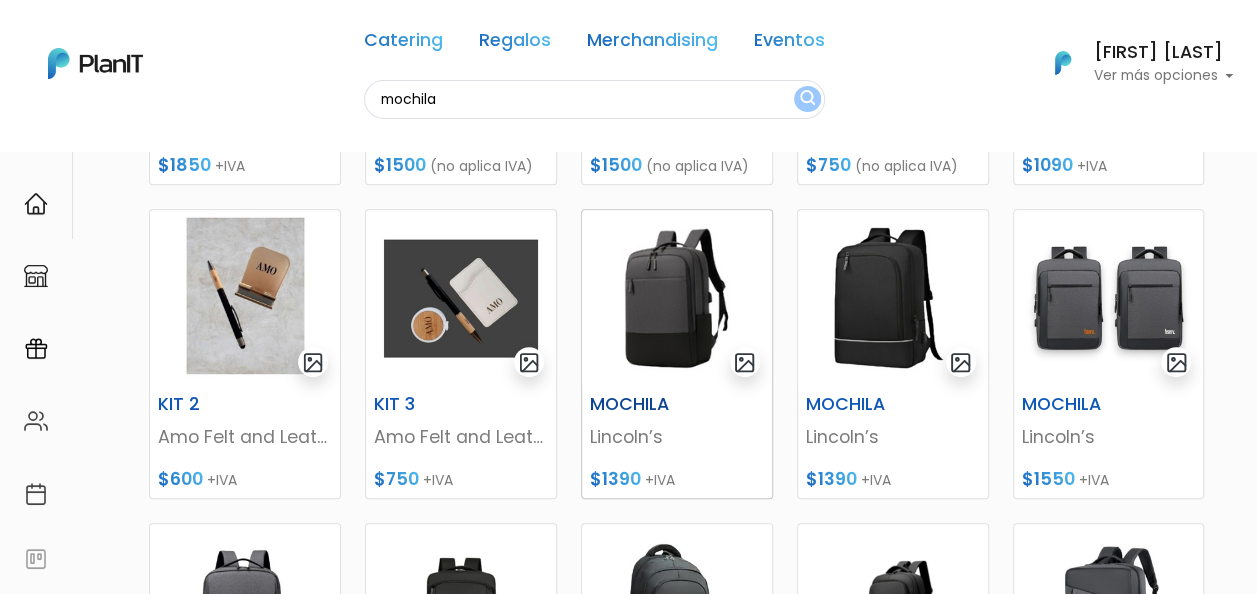 click at bounding box center [677, 298] 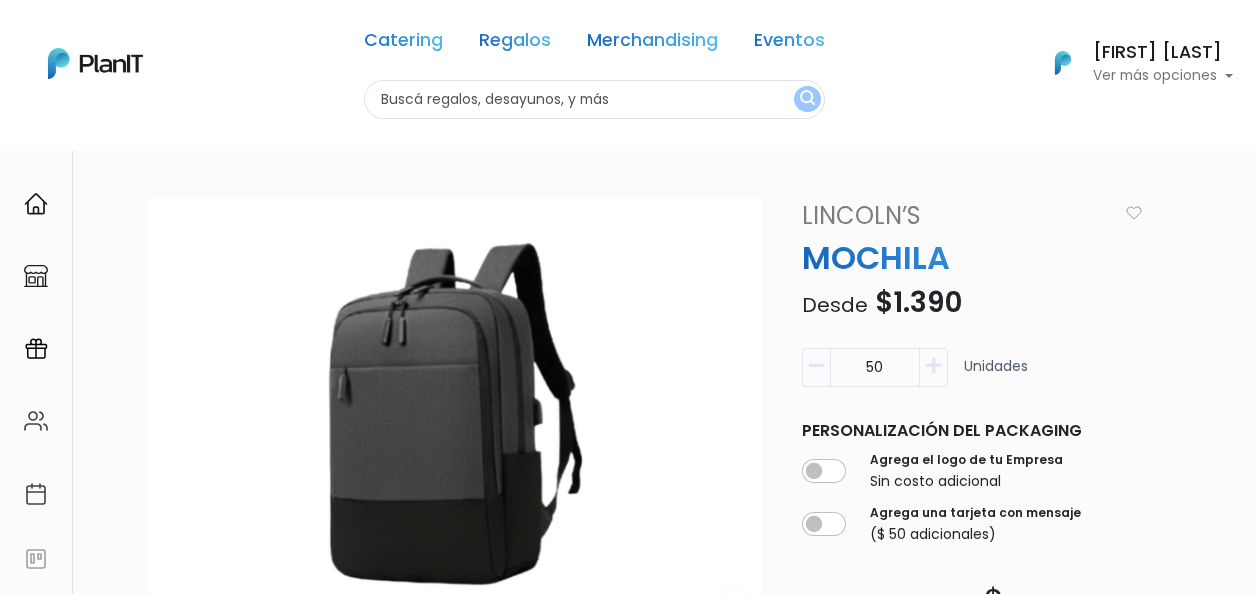 scroll, scrollTop: 0, scrollLeft: 0, axis: both 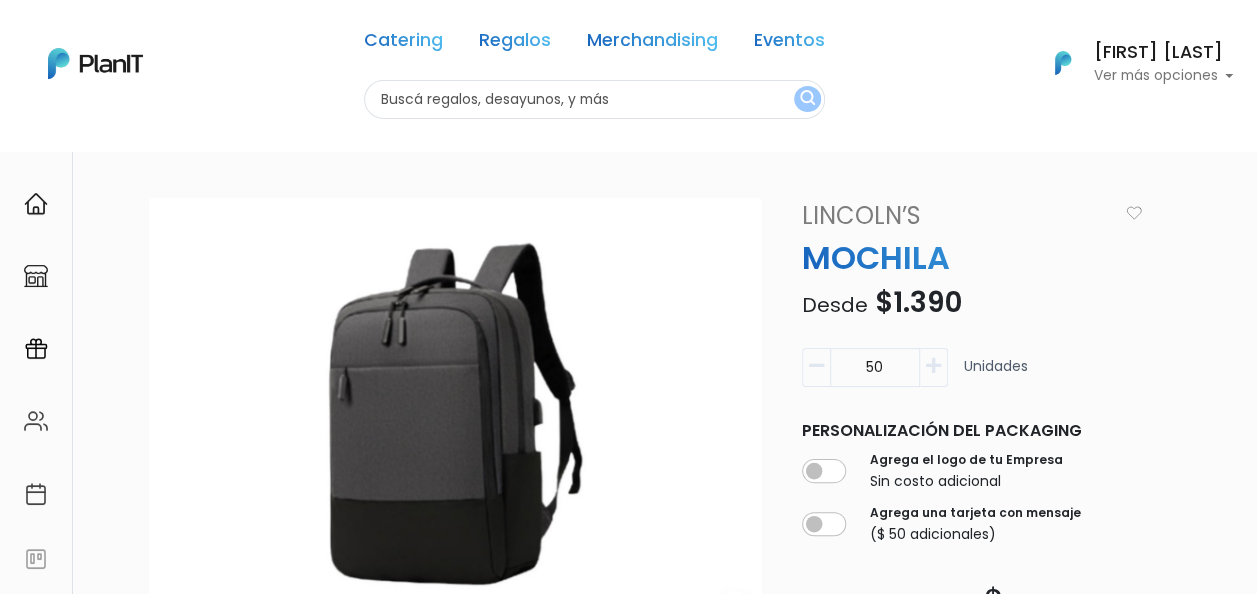 click at bounding box center (594, 99) 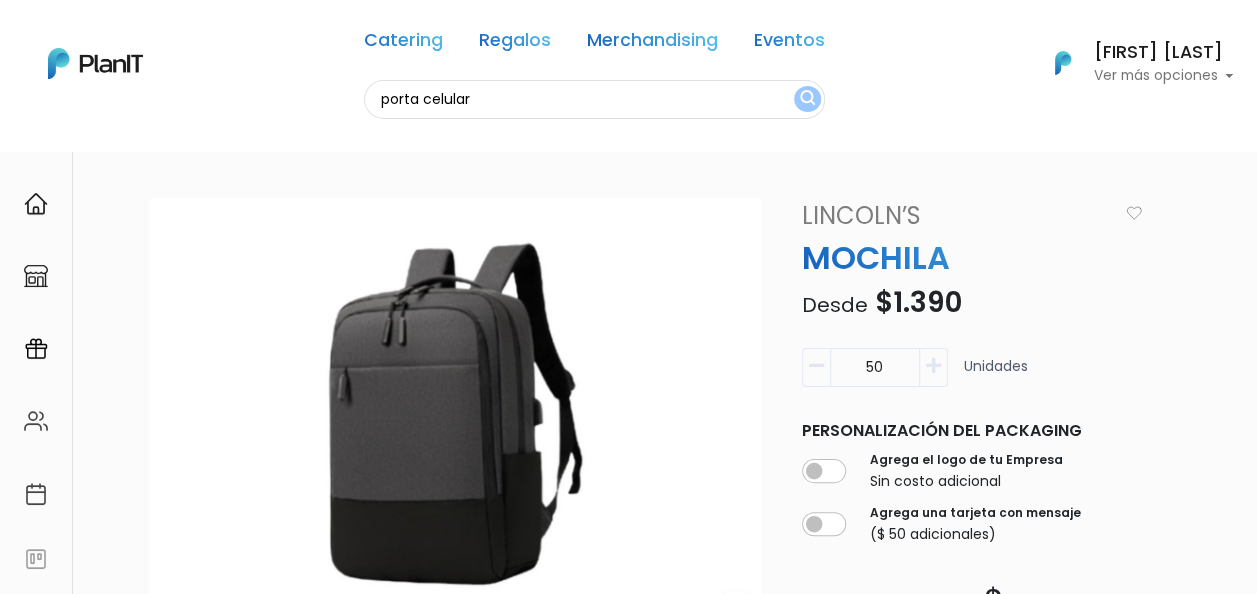 type on "porta celular" 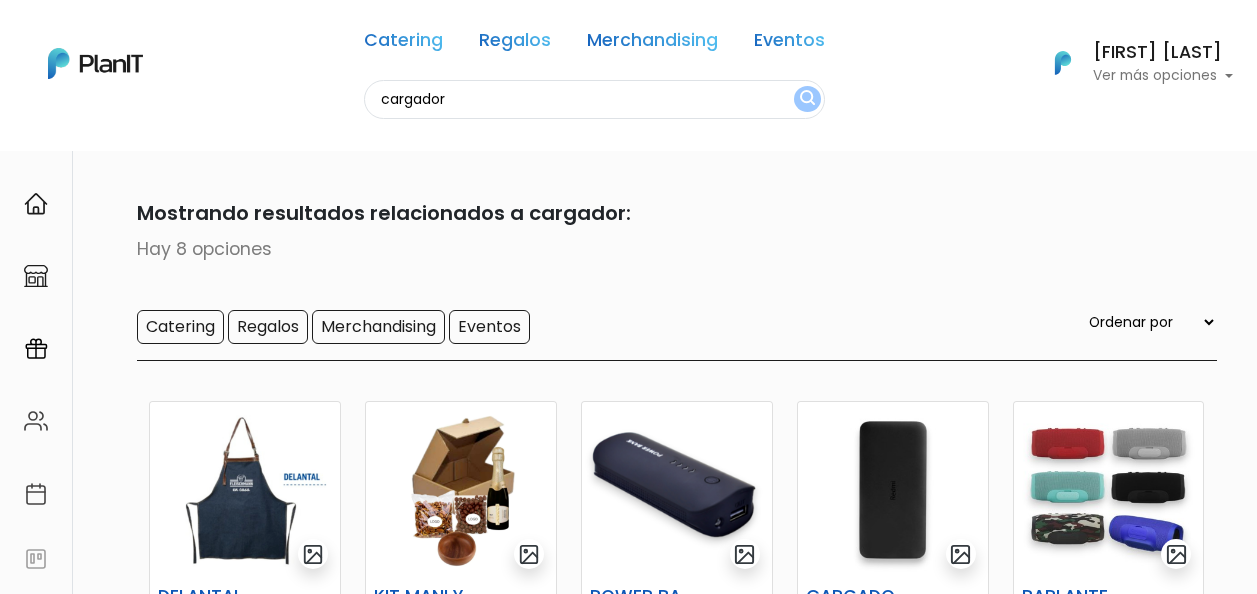 scroll, scrollTop: 0, scrollLeft: 0, axis: both 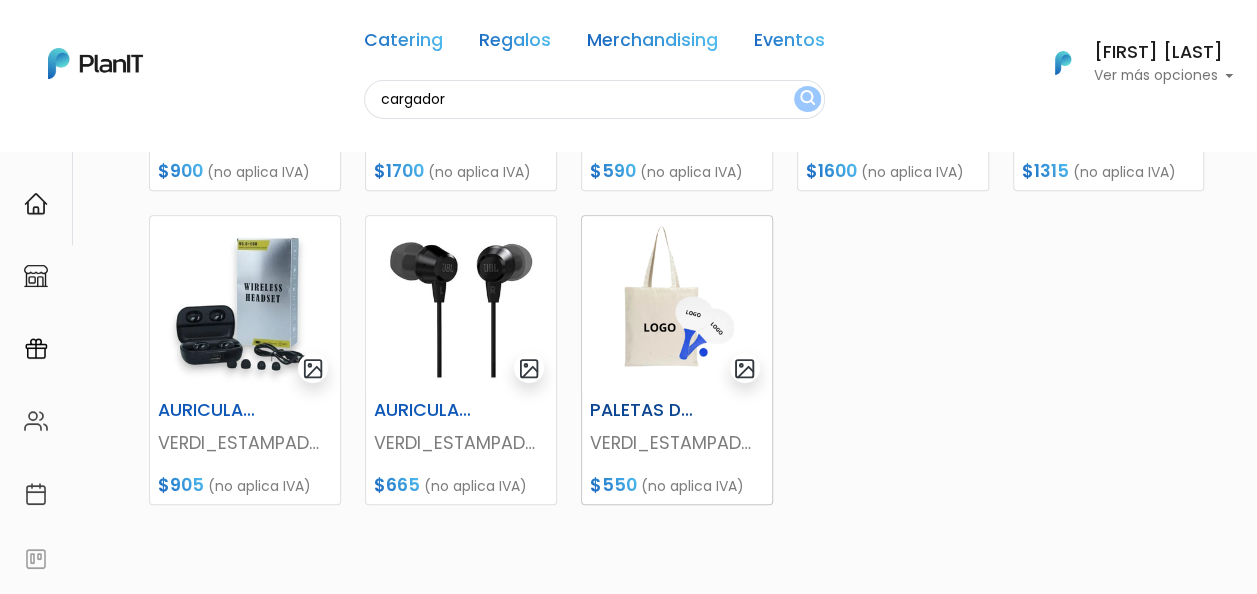 click at bounding box center (677, 304) 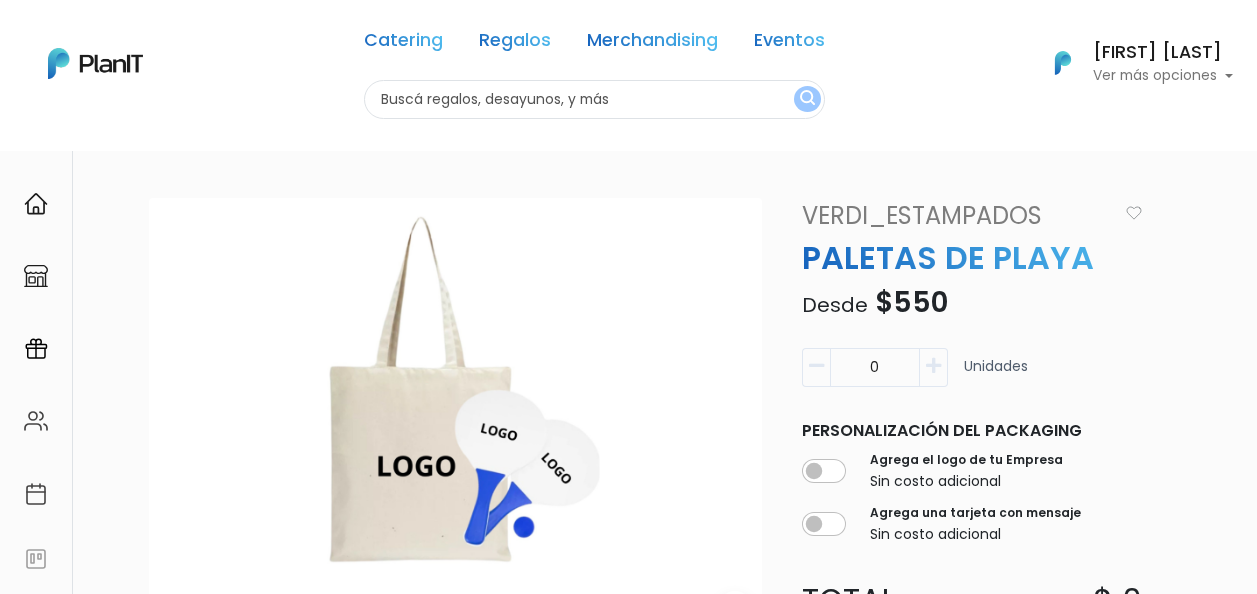 scroll, scrollTop: 0, scrollLeft: 0, axis: both 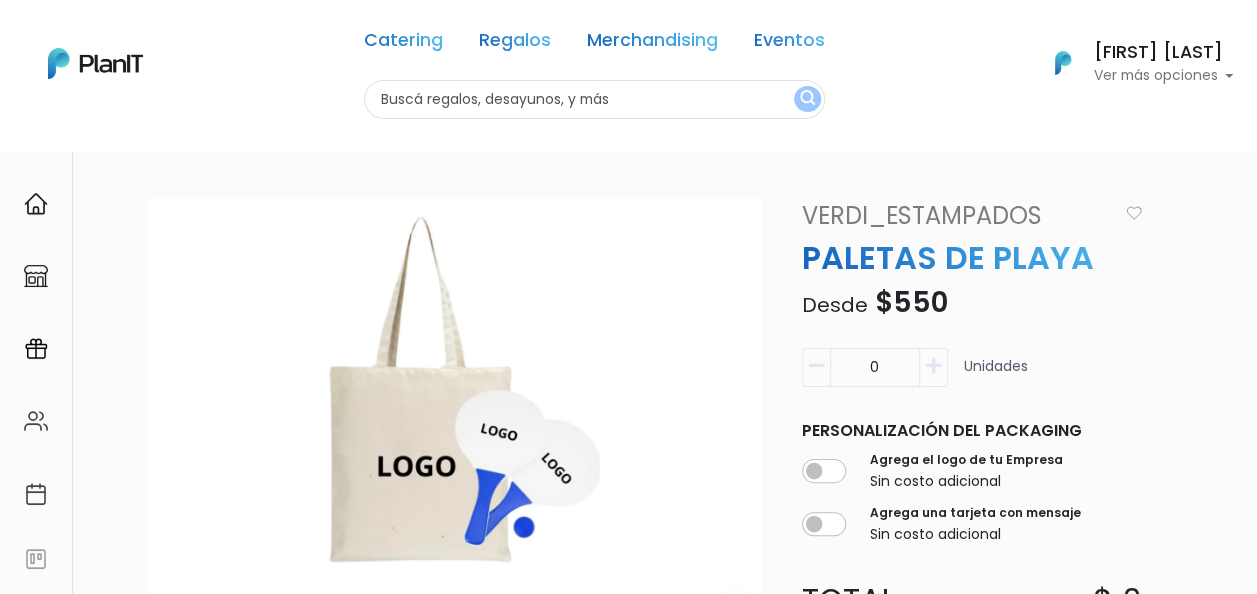 click at bounding box center (594, 99) 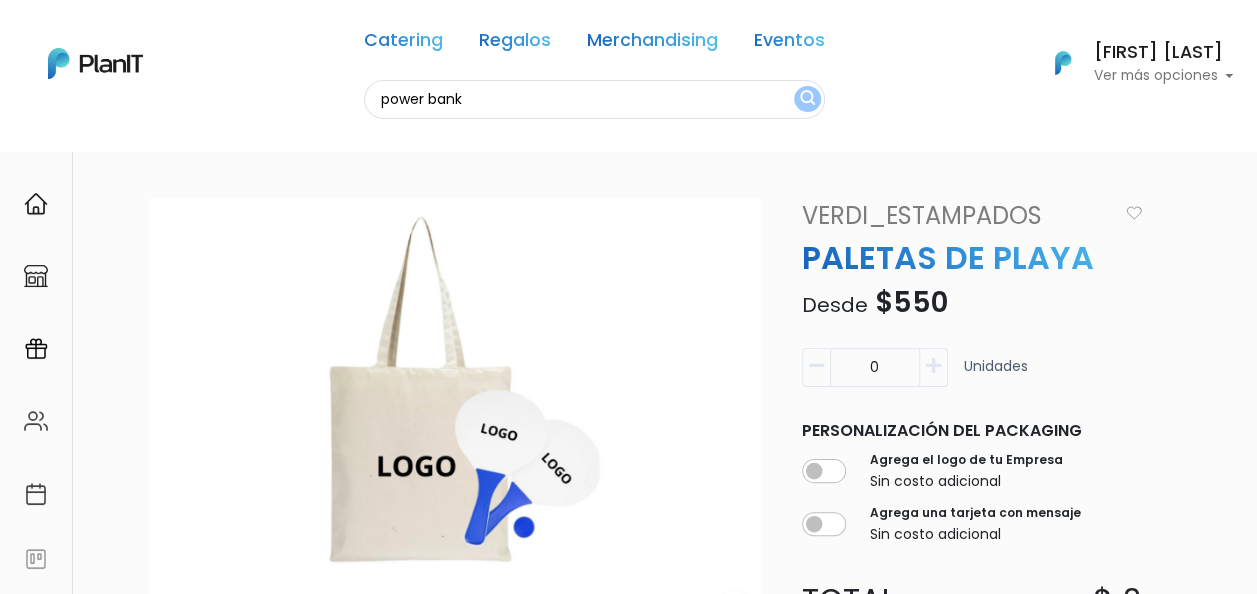 type on "power bank" 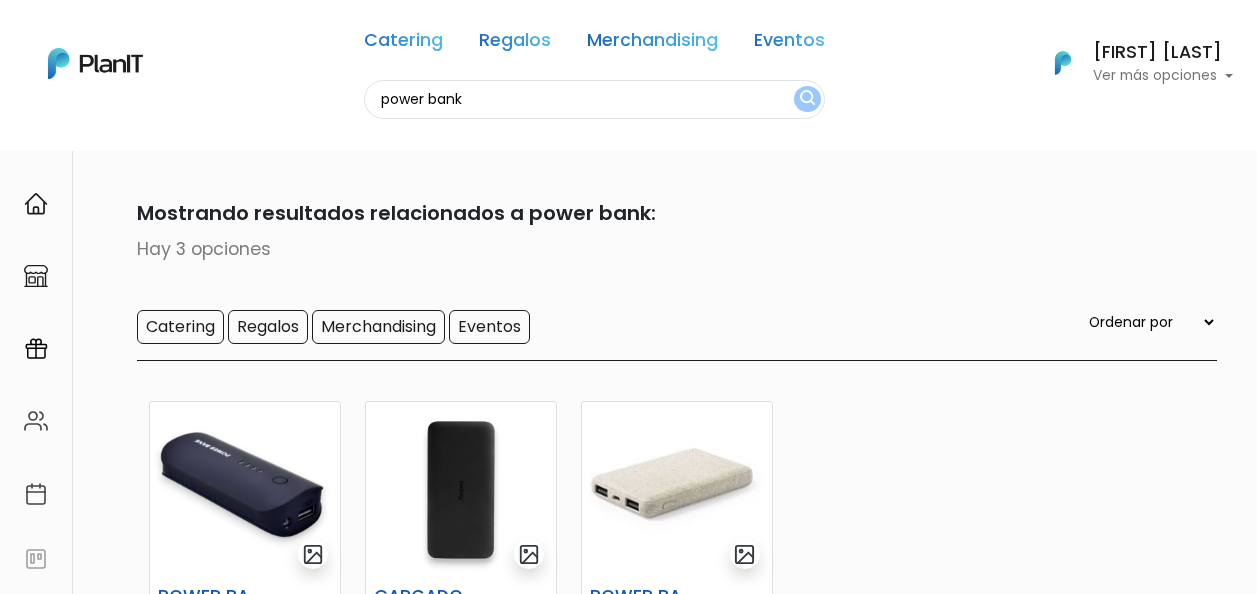 scroll, scrollTop: 0, scrollLeft: 0, axis: both 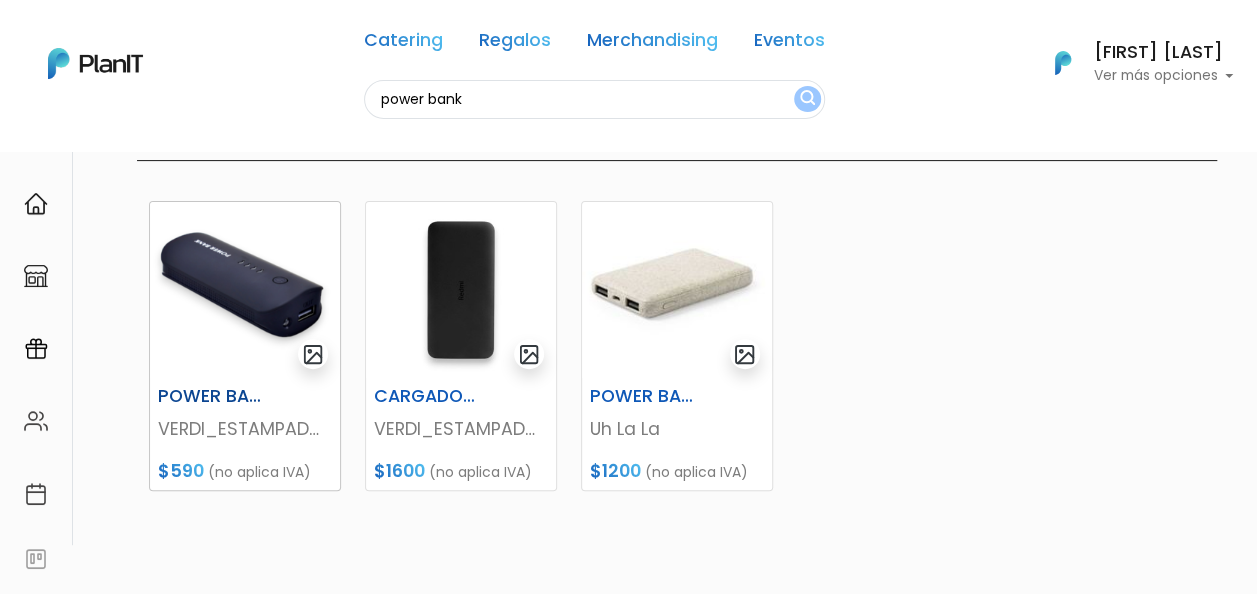 click at bounding box center (245, 290) 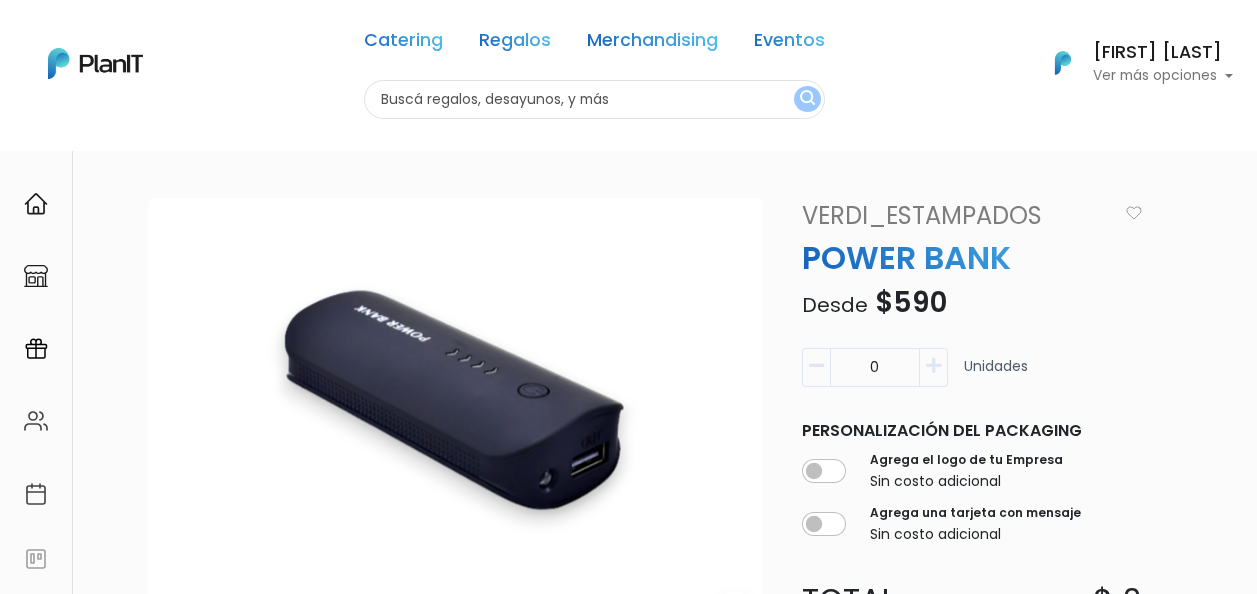 scroll, scrollTop: 0, scrollLeft: 0, axis: both 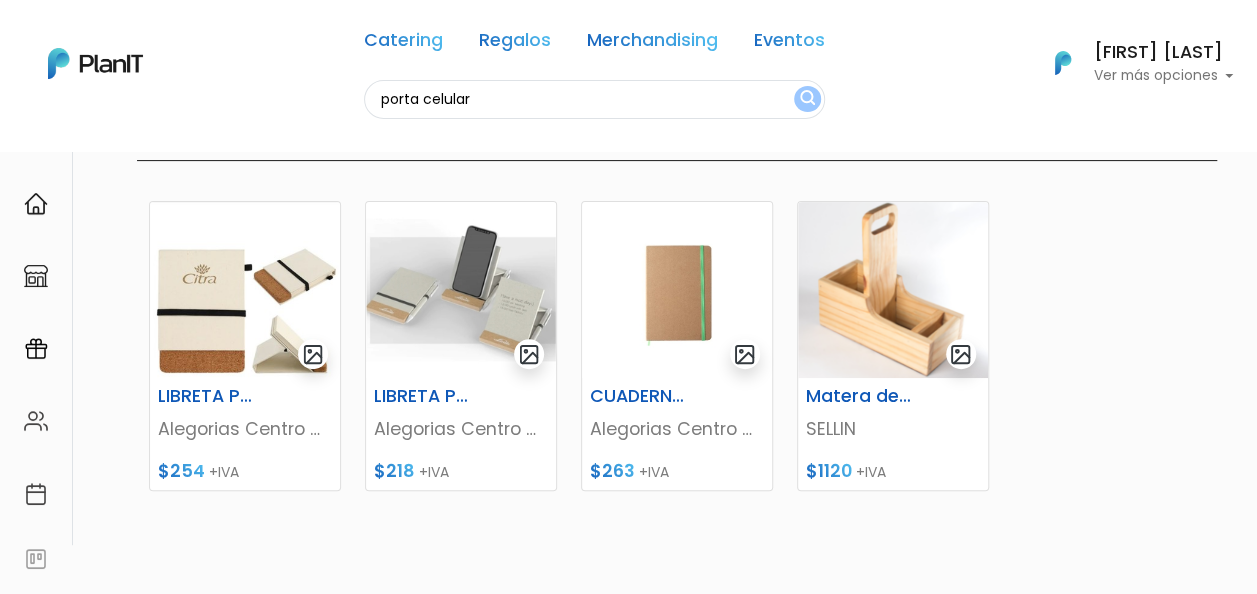drag, startPoint x: 684, startPoint y: 95, endPoint x: 338, endPoint y: 110, distance: 346.32498 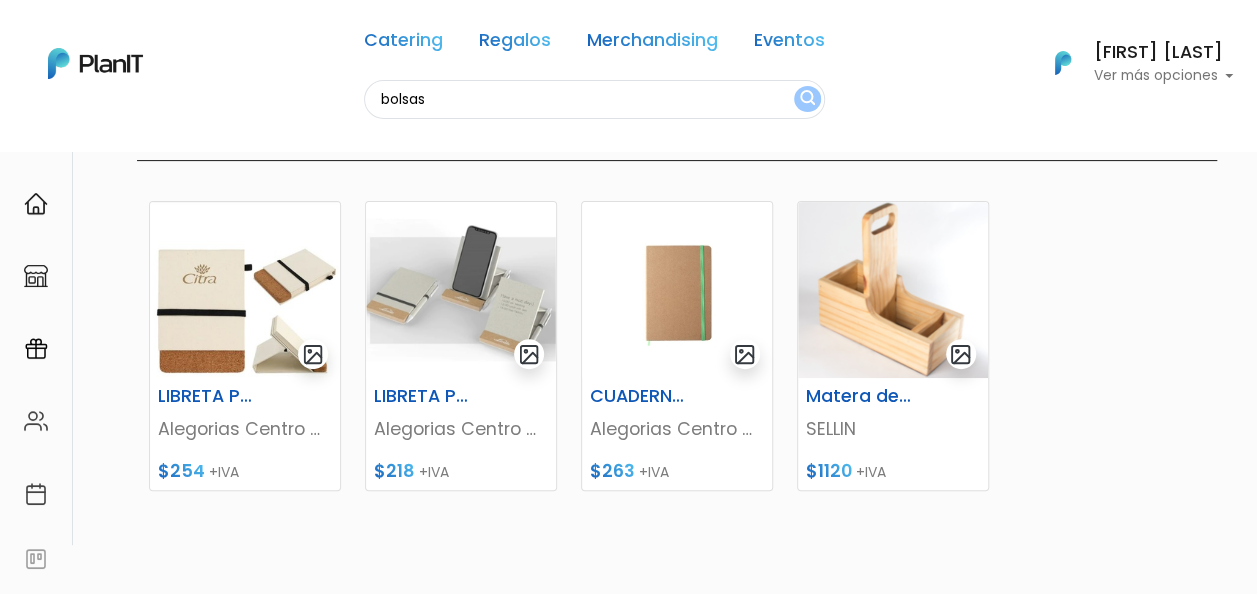 type on "bolsas" 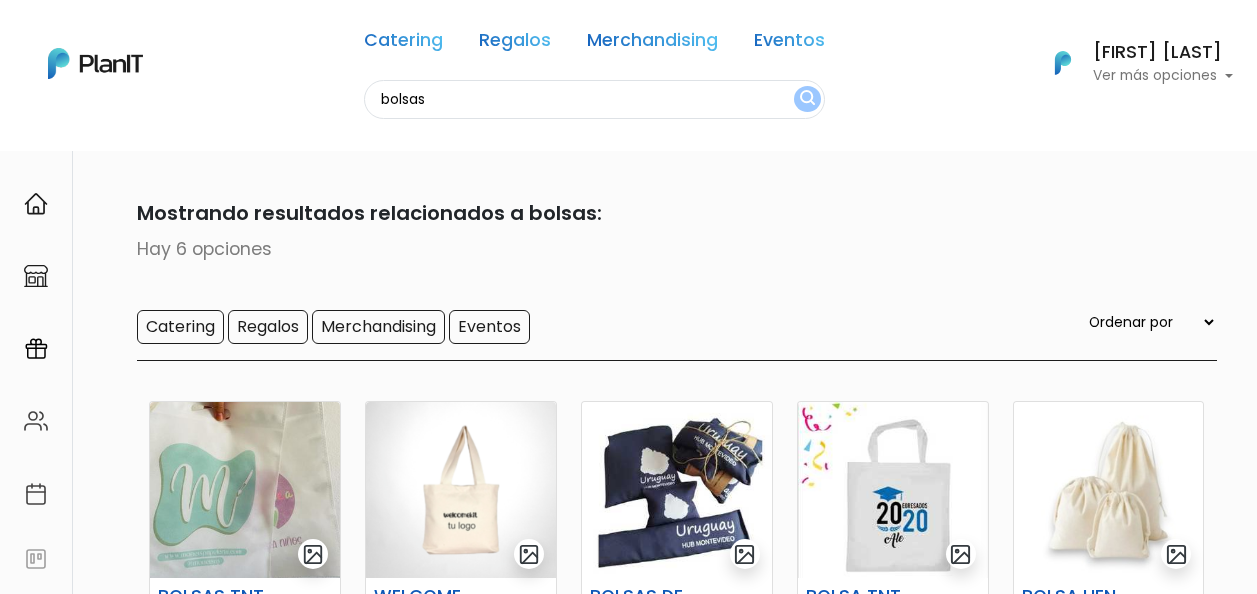 scroll, scrollTop: 0, scrollLeft: 0, axis: both 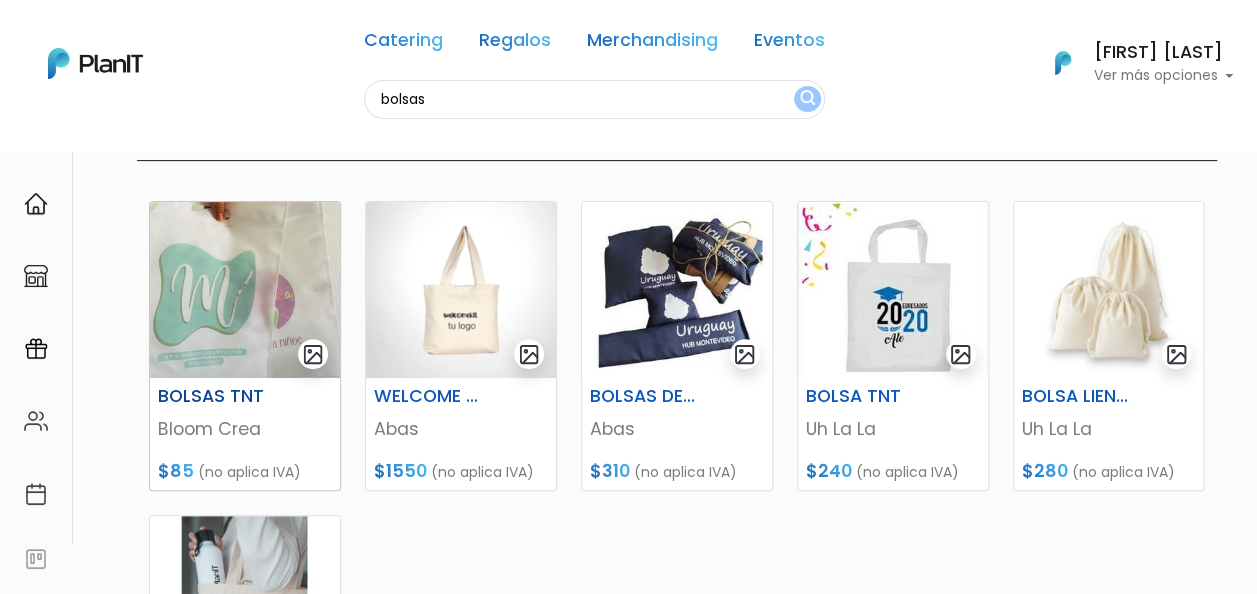 click at bounding box center (245, 290) 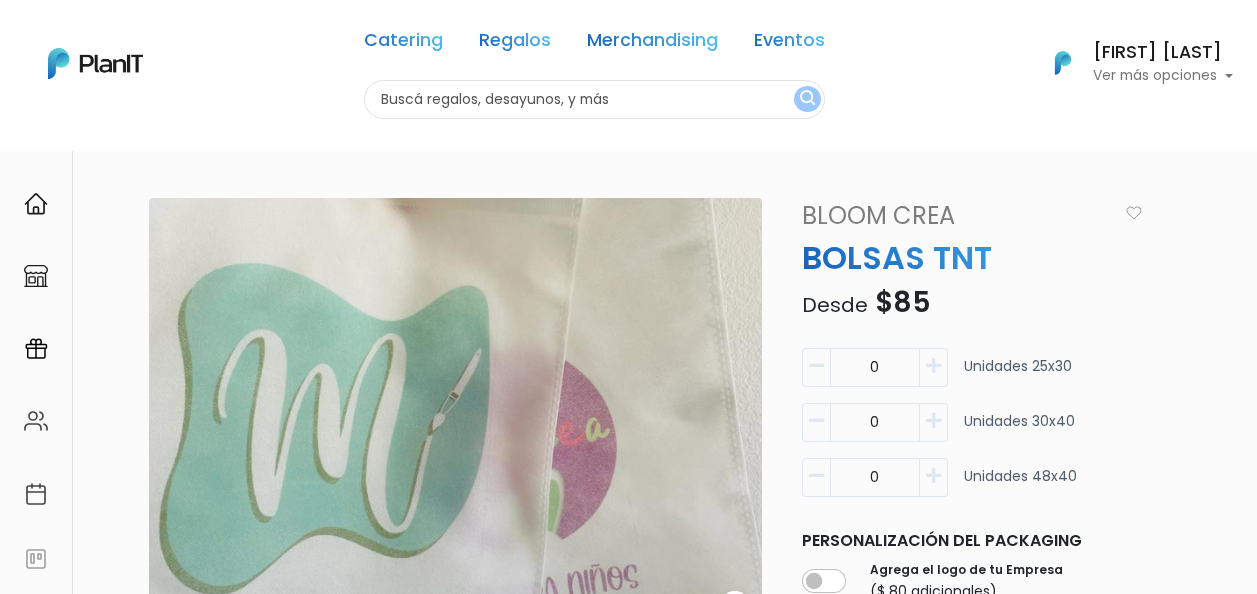 scroll, scrollTop: 0, scrollLeft: 0, axis: both 